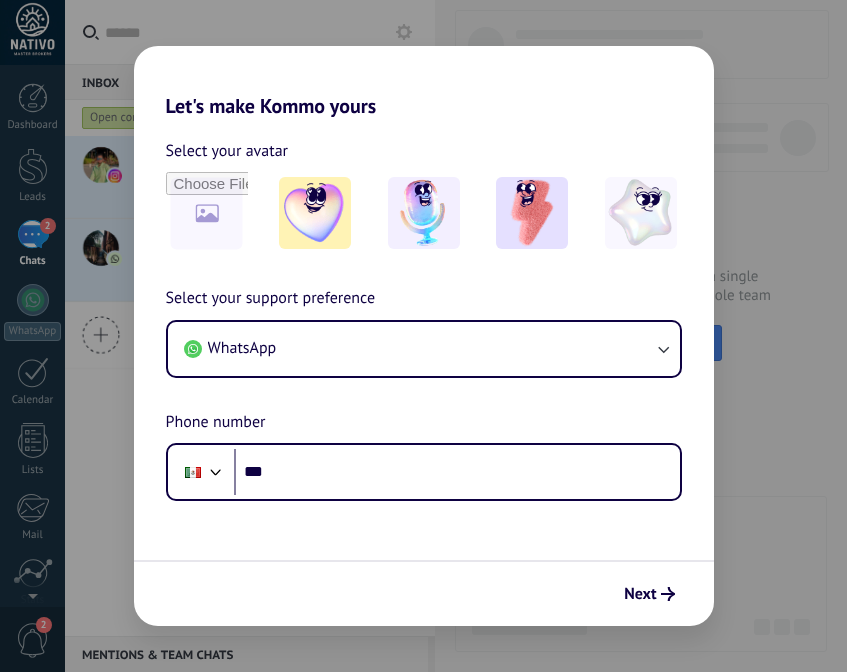 scroll, scrollTop: 0, scrollLeft: 0, axis: both 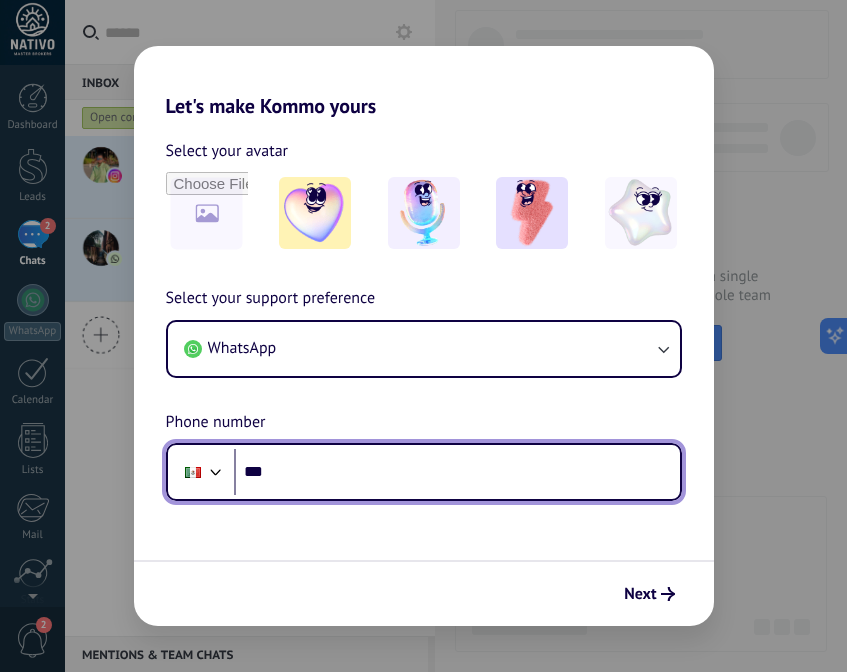 click on "***" at bounding box center (457, 472) 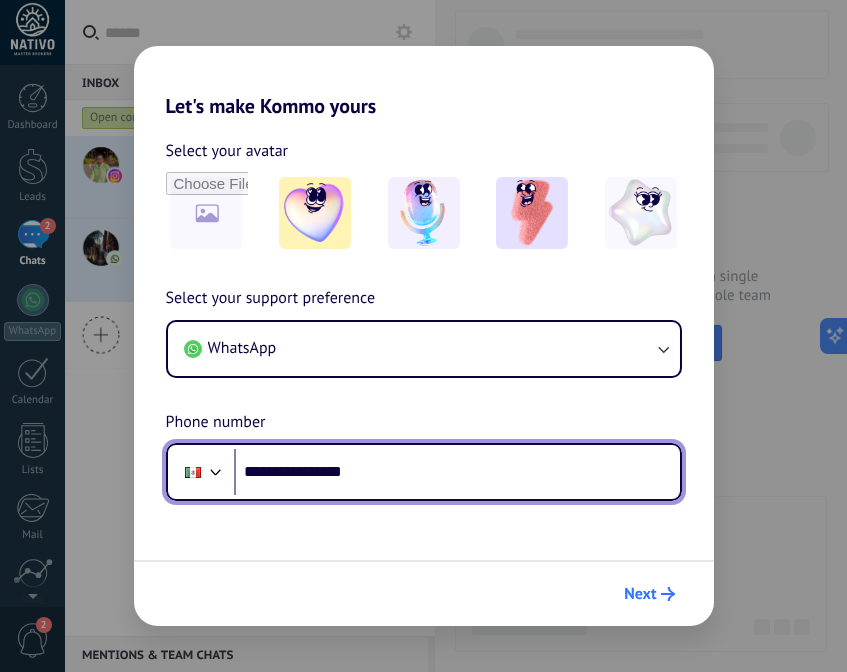 type on "**********" 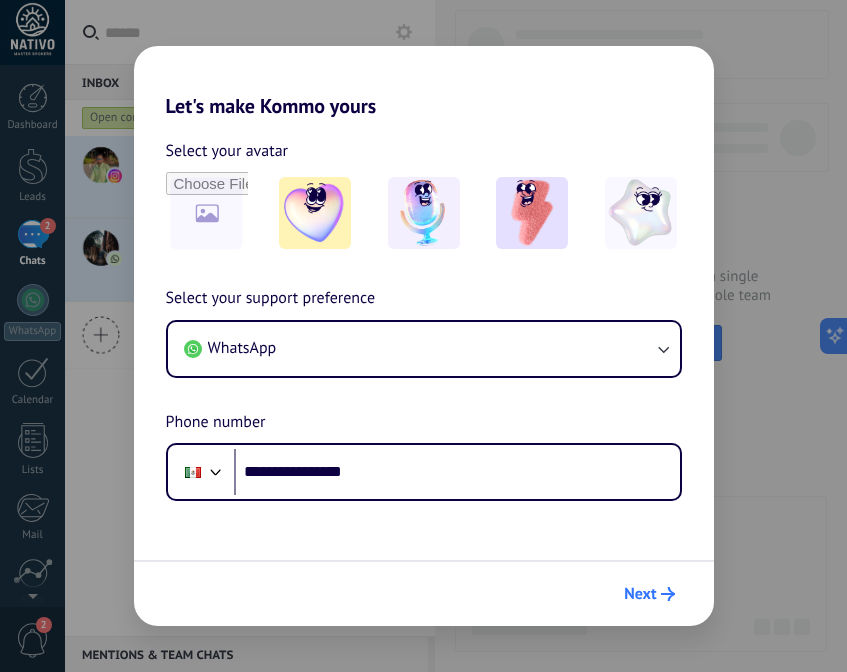 click on "Next" at bounding box center (640, 594) 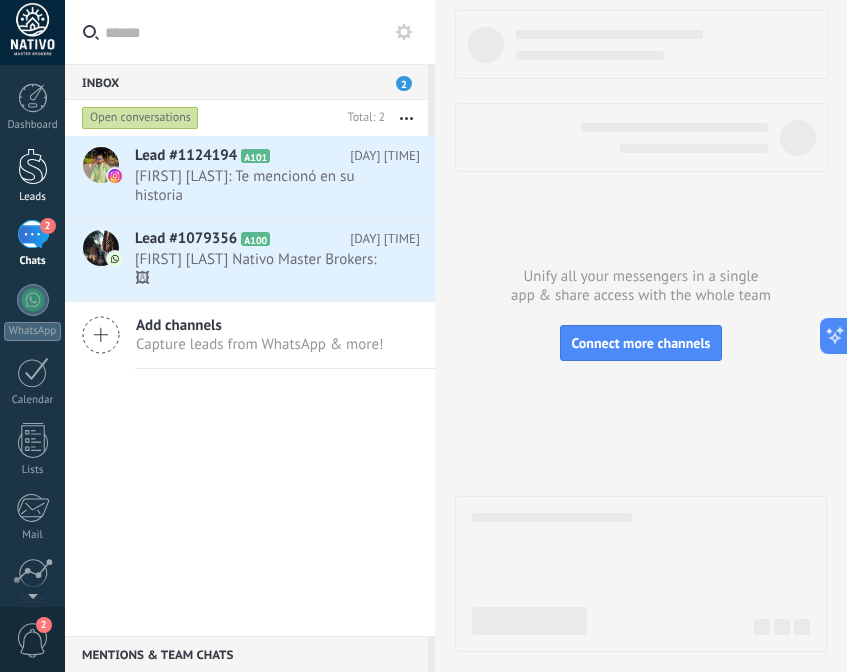 click at bounding box center [33, 166] 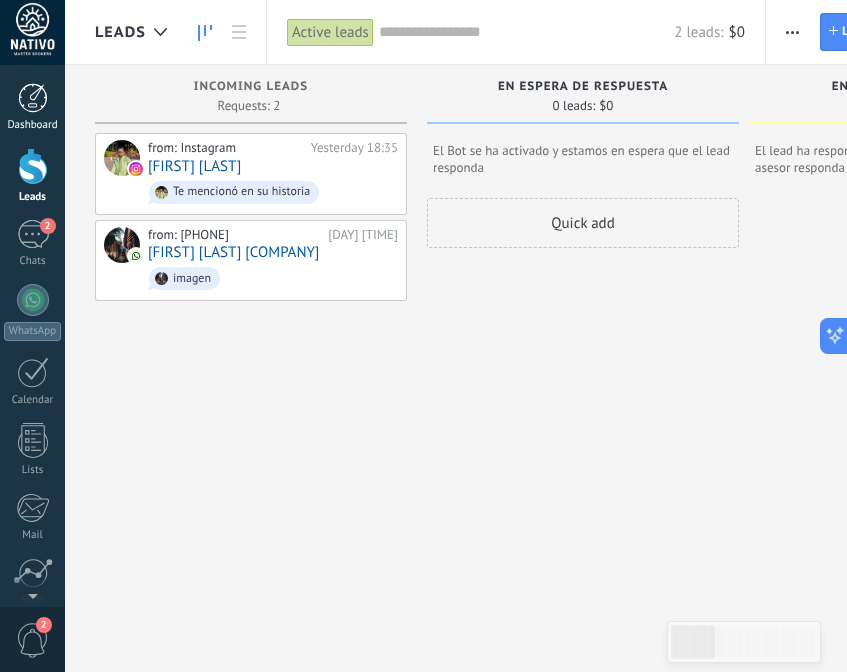 click at bounding box center (33, 98) 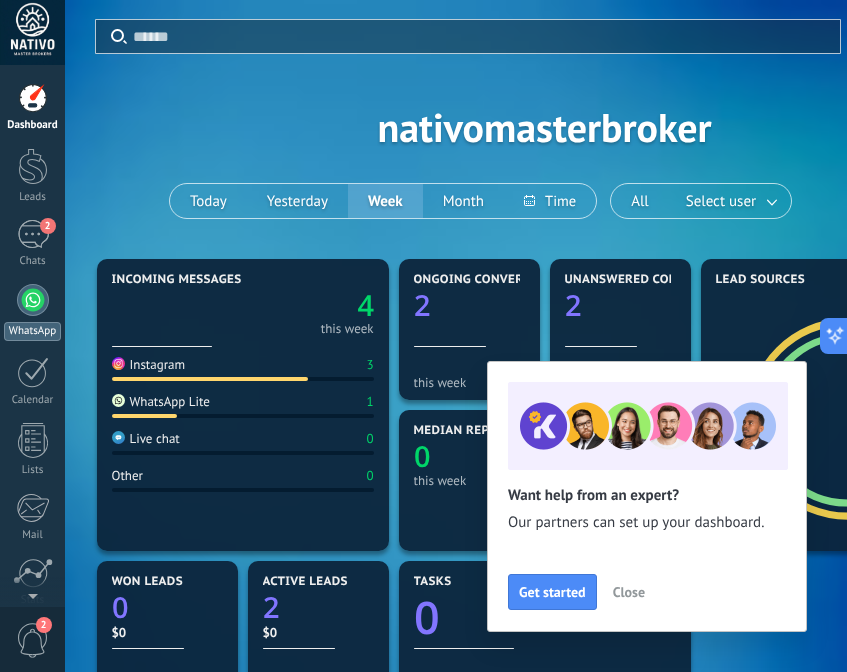 click on "WhatsApp" at bounding box center (32, 331) 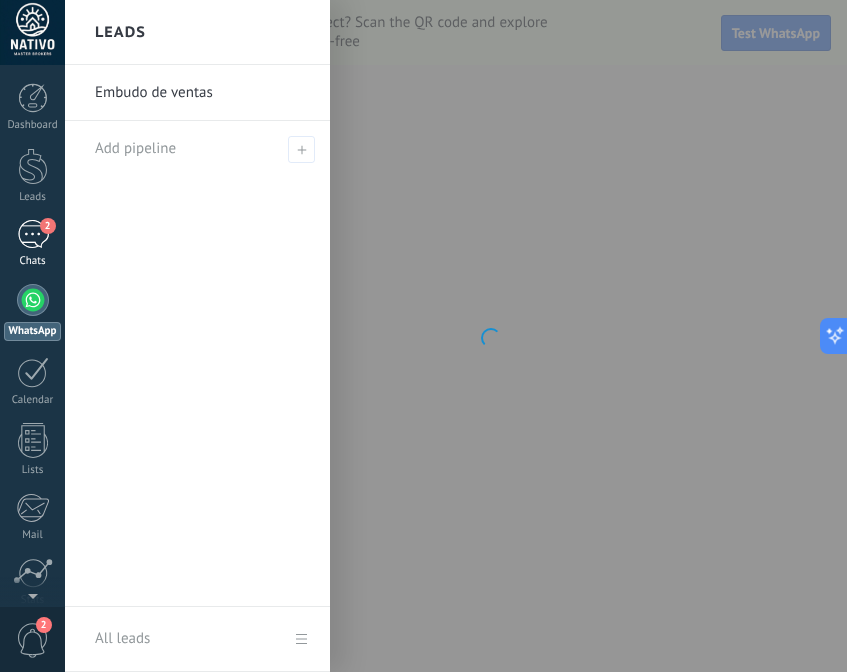 click on "2
Chats" at bounding box center (32, 244) 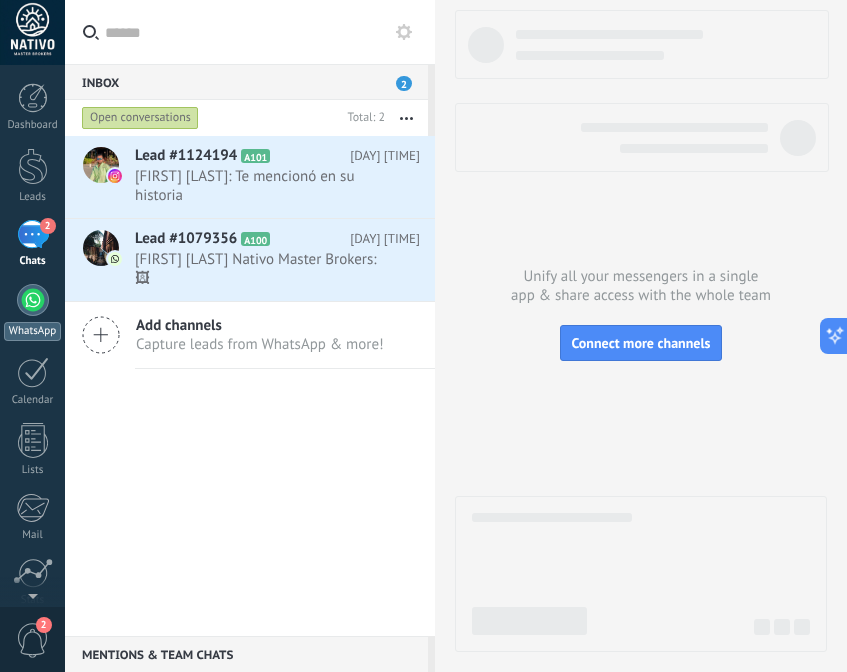 click at bounding box center (33, 300) 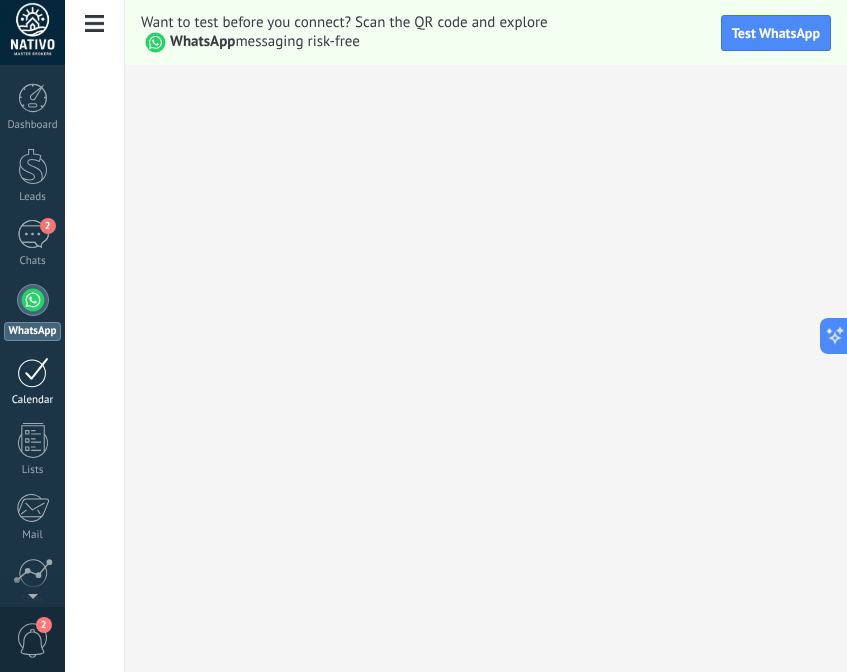 click at bounding box center (33, 372) 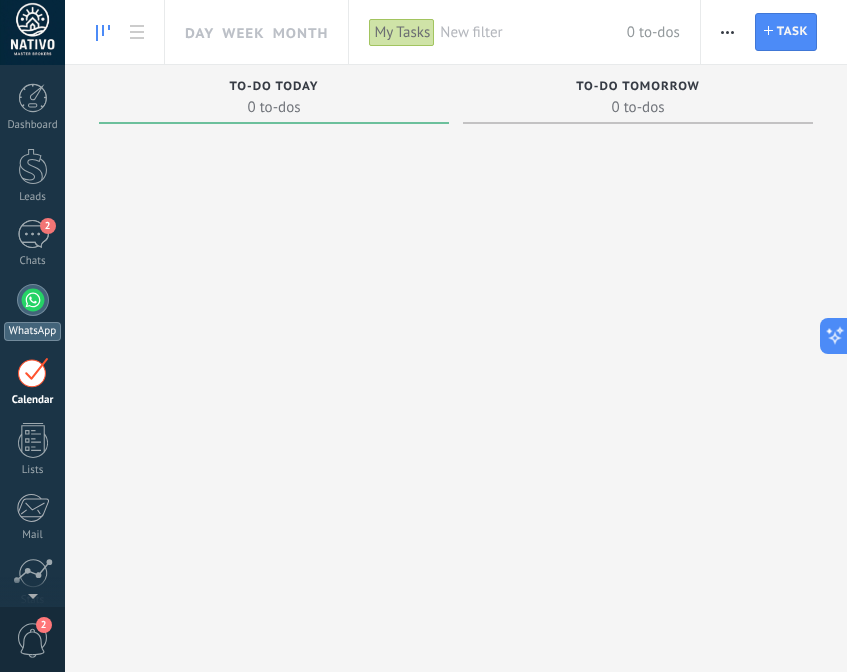 click on "WhatsApp" at bounding box center (32, 331) 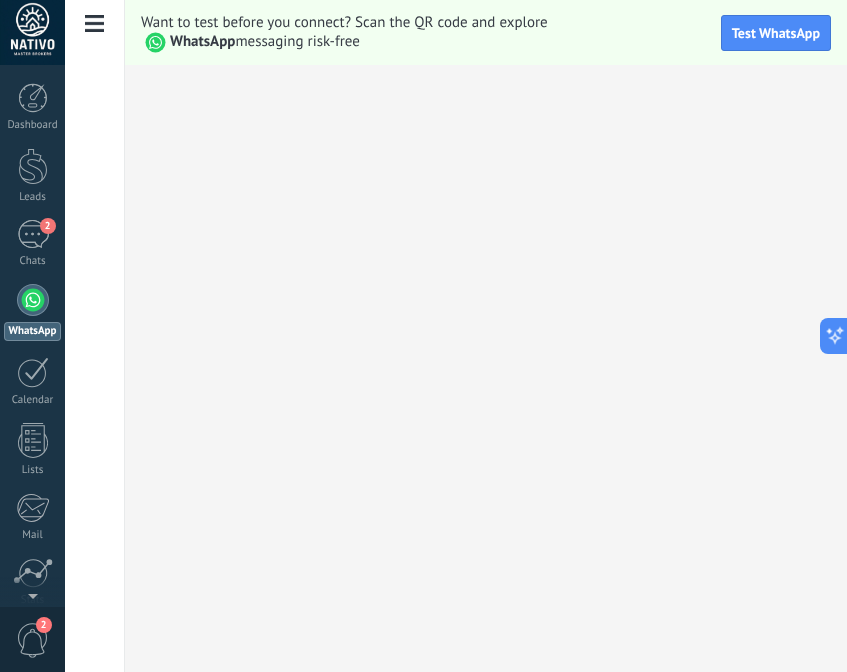 scroll, scrollTop: 0, scrollLeft: 0, axis: both 